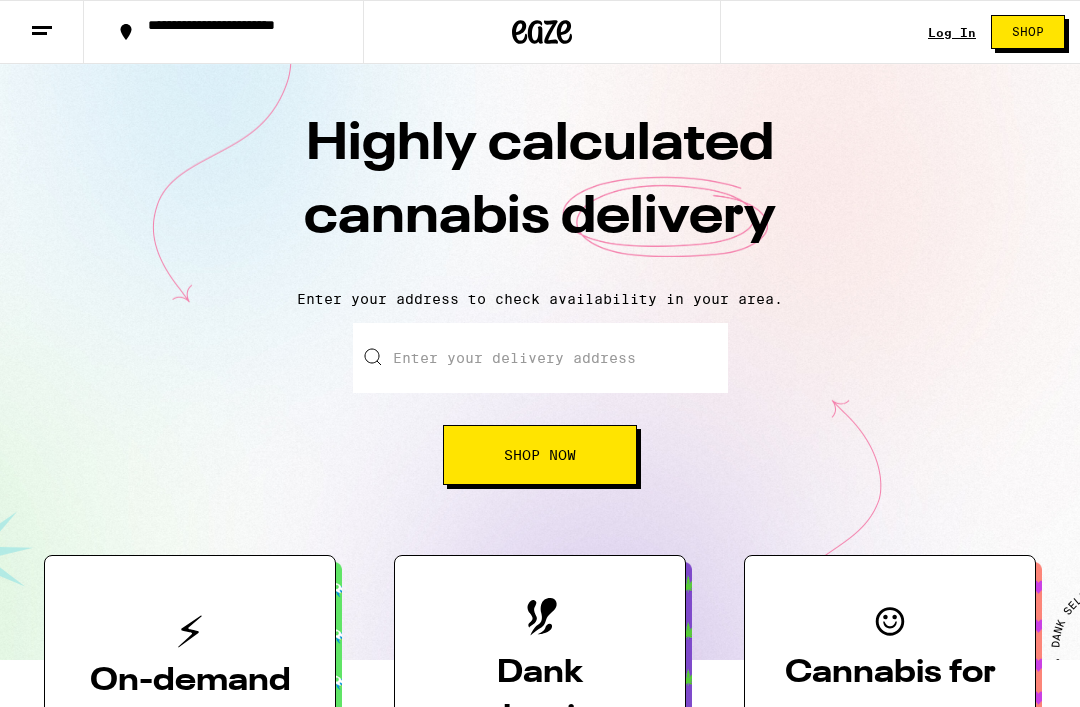 scroll, scrollTop: 0, scrollLeft: 0, axis: both 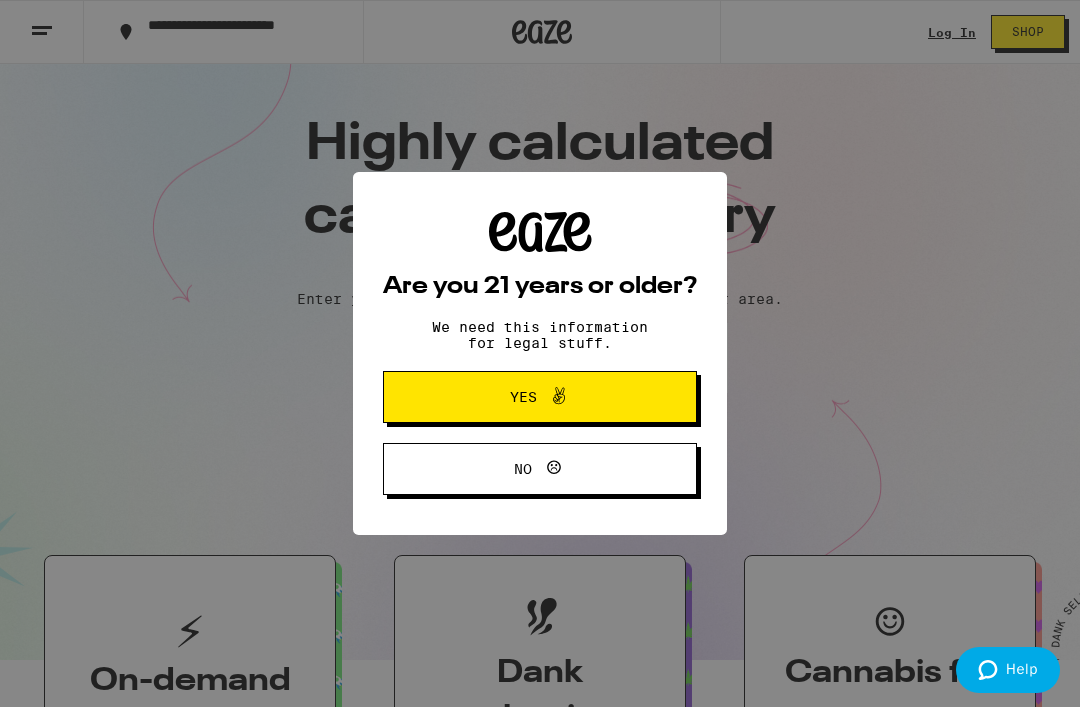 click on "Yes" at bounding box center (540, 397) 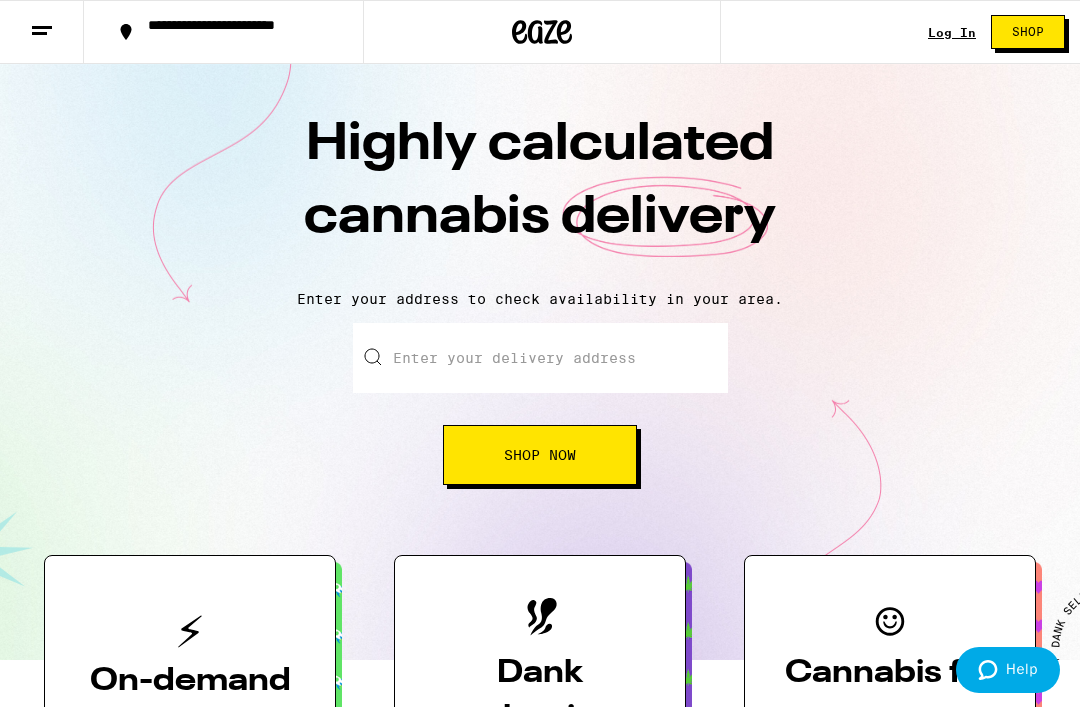 scroll, scrollTop: 0, scrollLeft: 0, axis: both 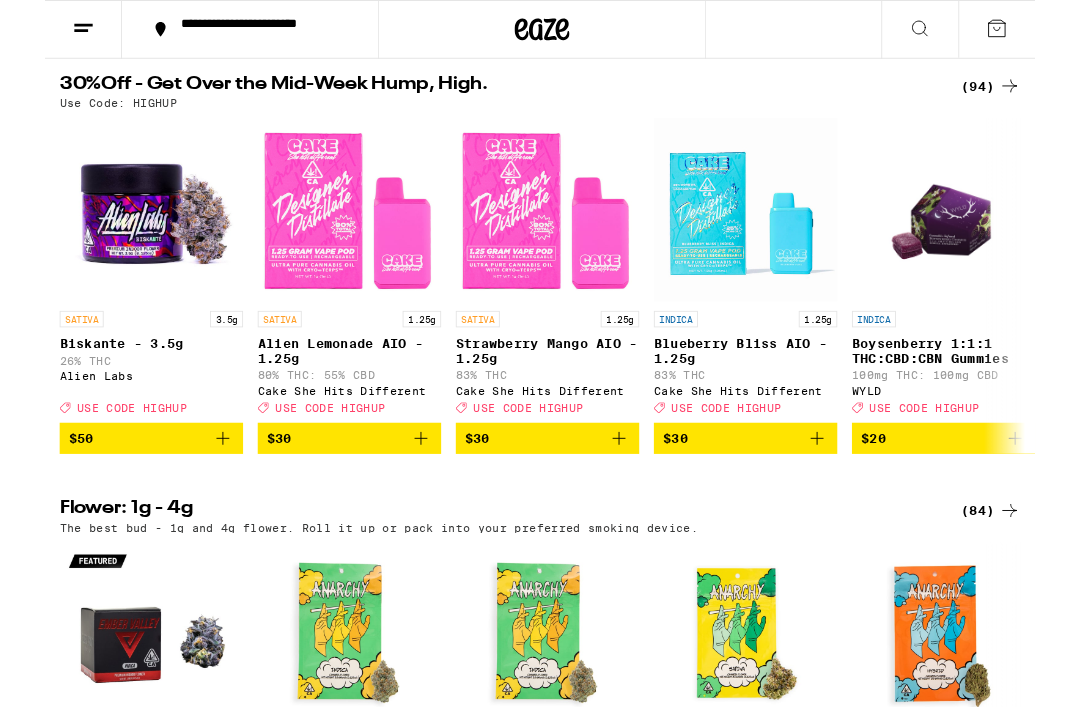 click at bounding box center (42, 32) 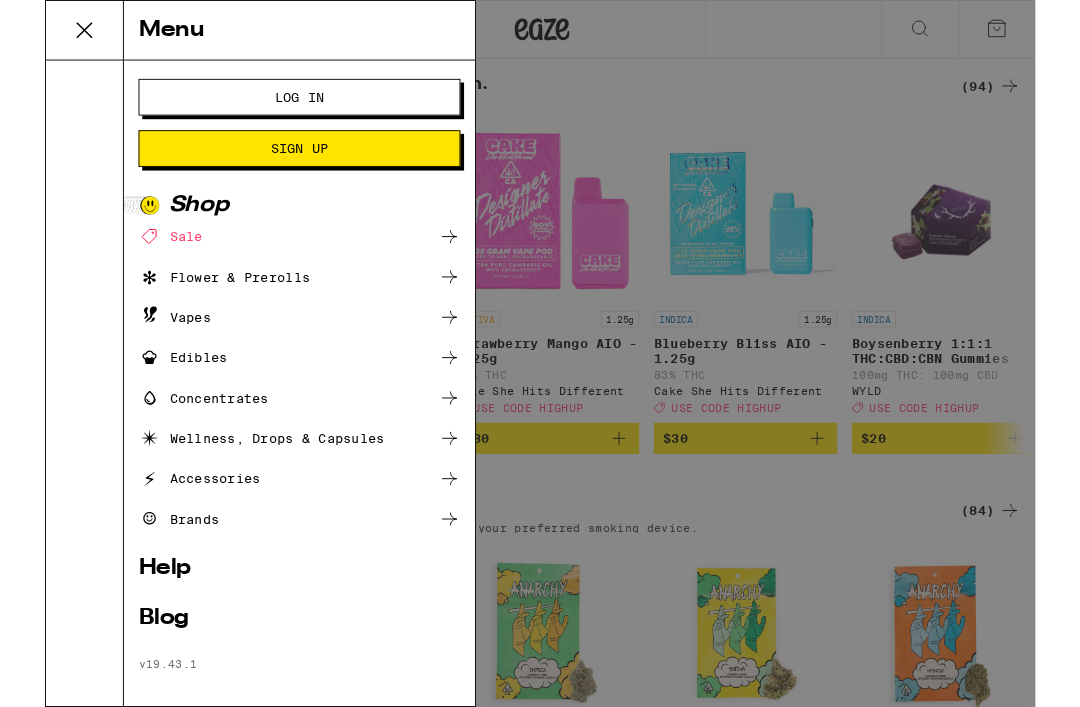 scroll, scrollTop: 0, scrollLeft: 0, axis: both 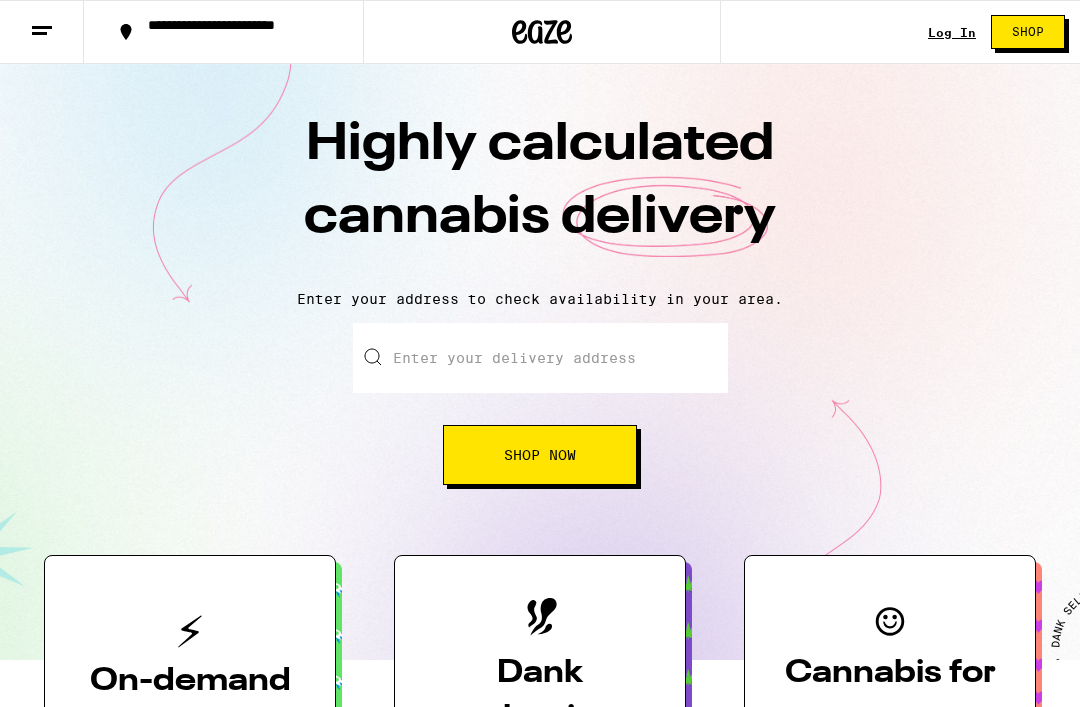 click on "Enter your delivery address" at bounding box center [540, 358] 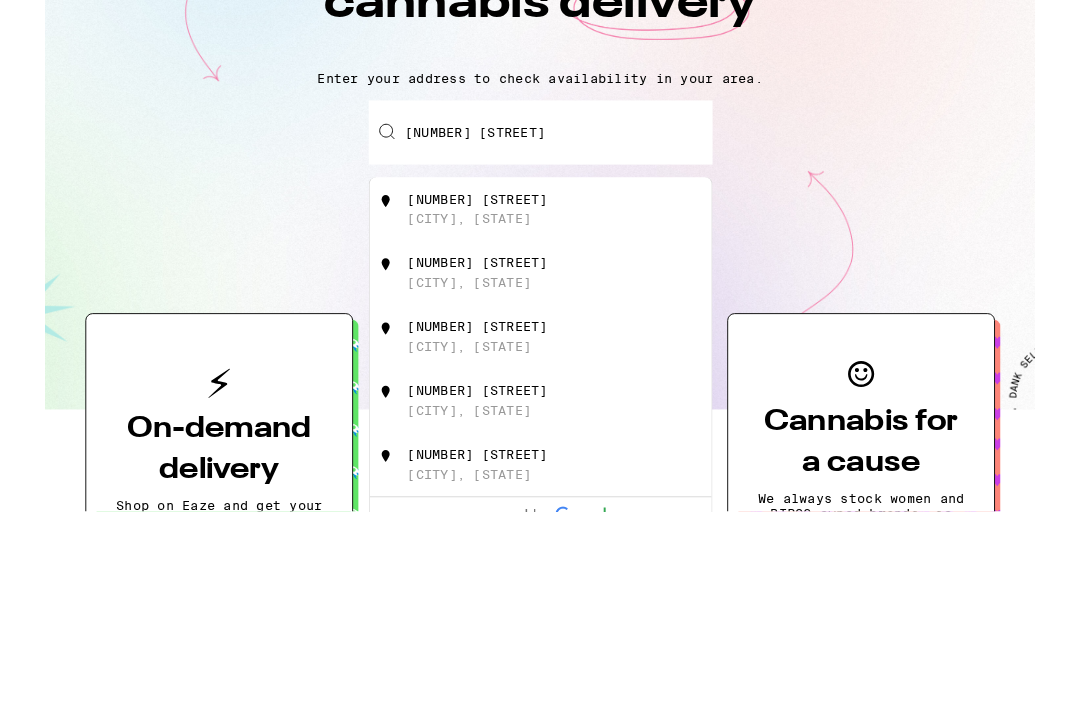 click on "[CITY], [STATE]" at bounding box center [462, 522] 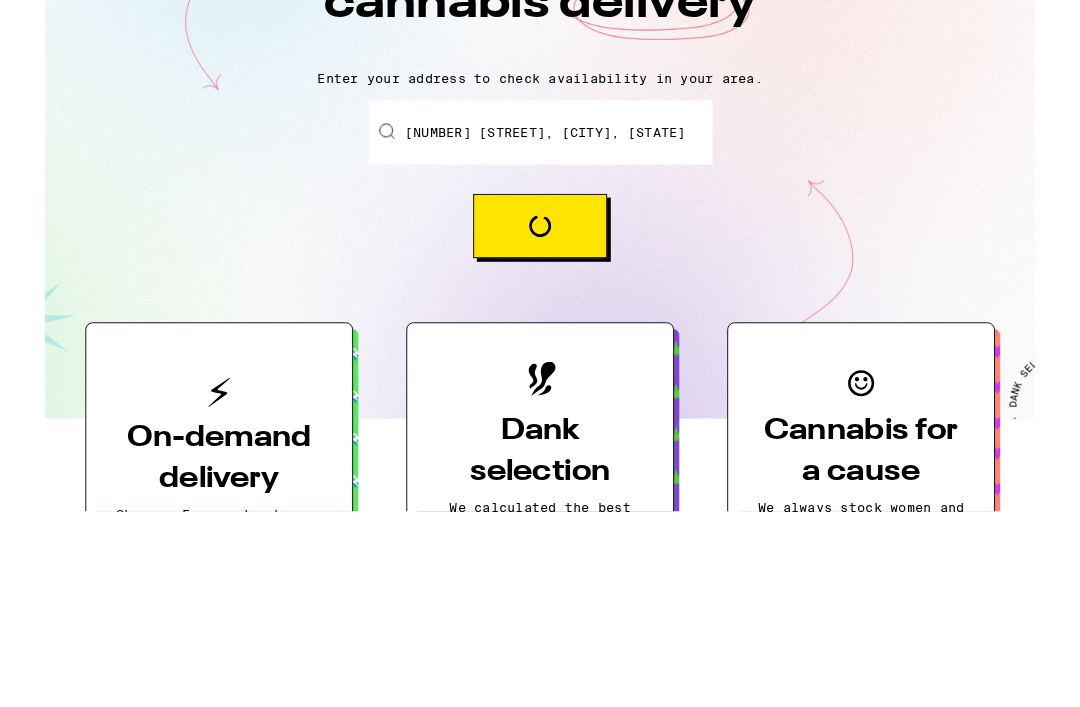 scroll, scrollTop: 214, scrollLeft: 0, axis: vertical 